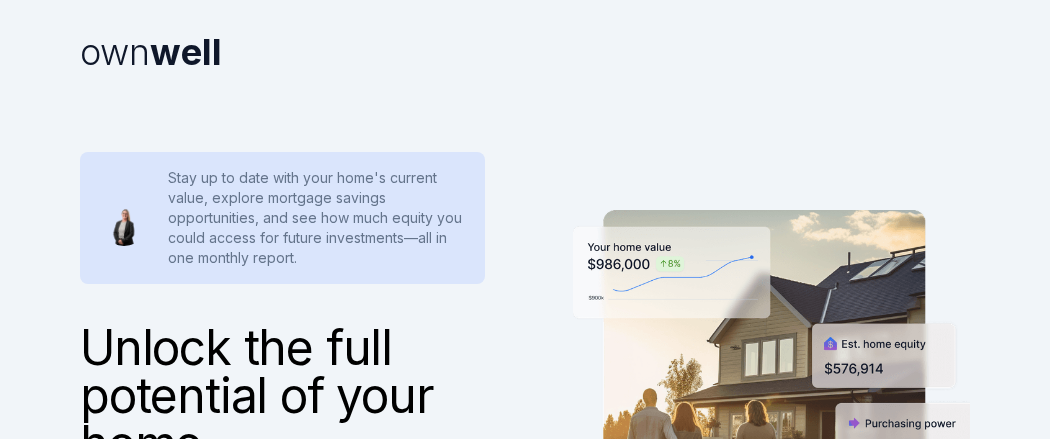 scroll, scrollTop: 0, scrollLeft: 0, axis: both 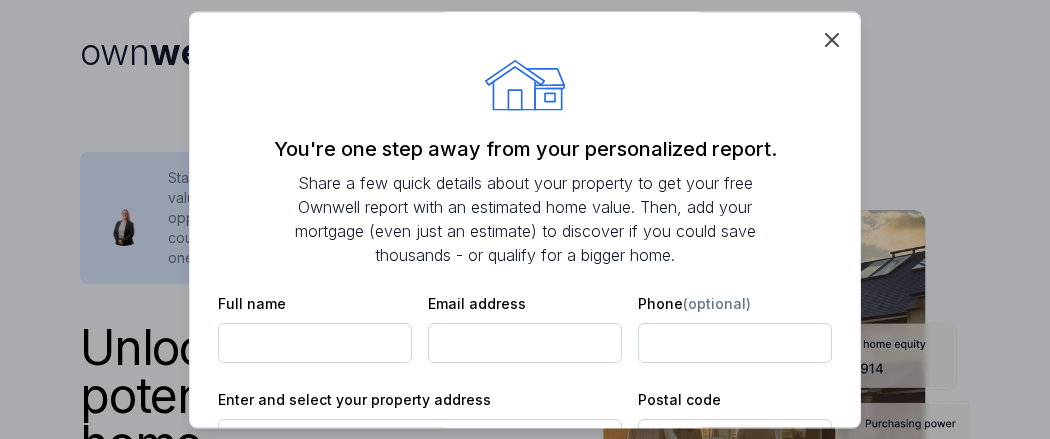 click on "Email address" at bounding box center [477, 304] 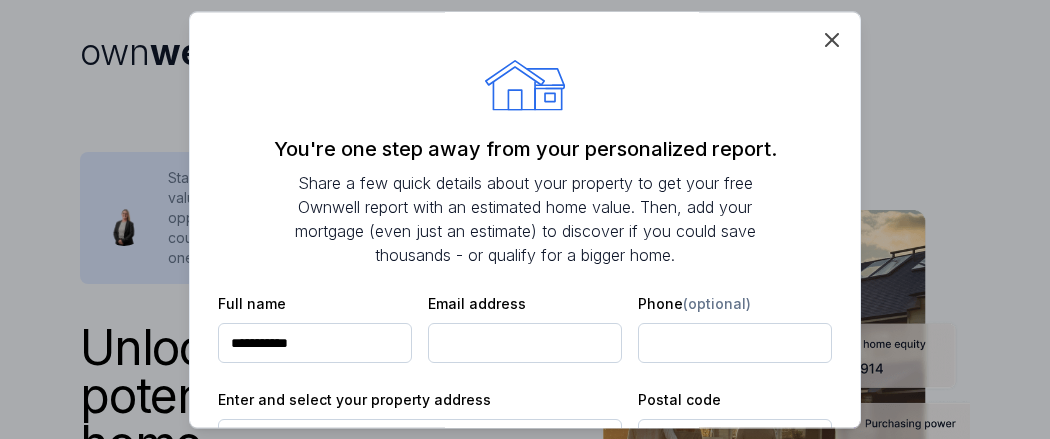 type on "**********" 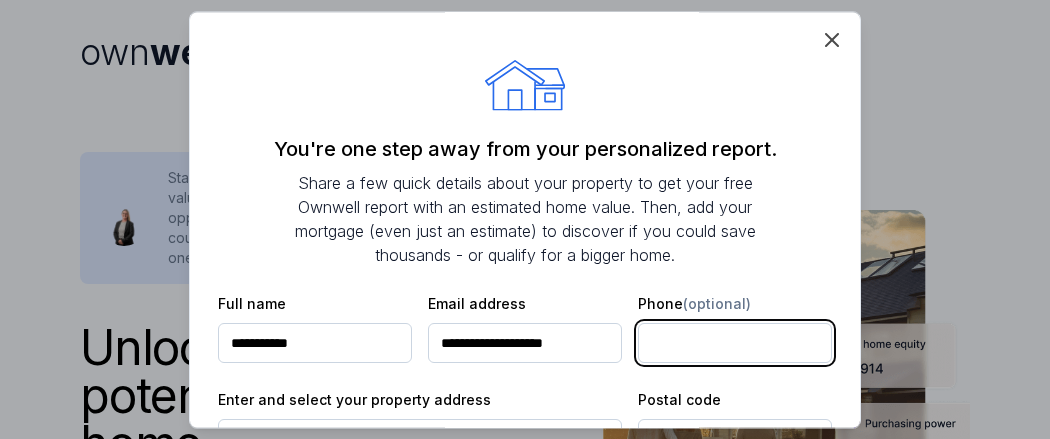 type on "**********" 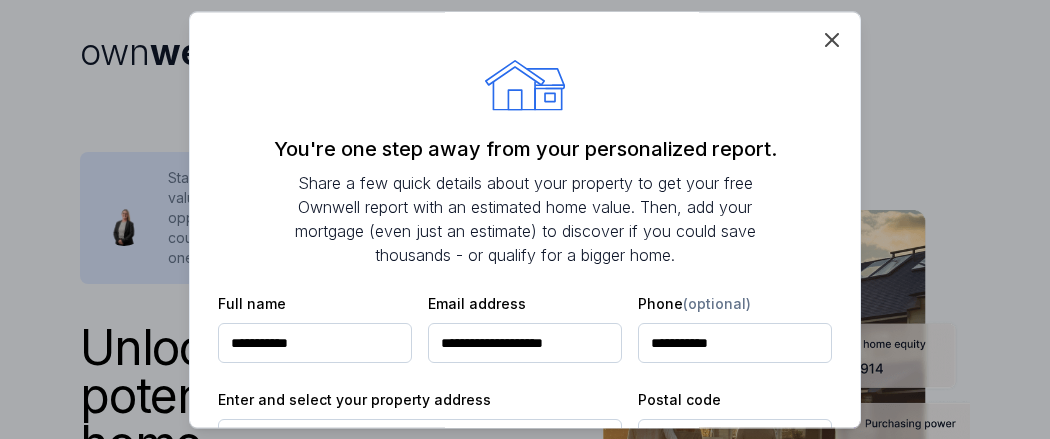 type on "*******" 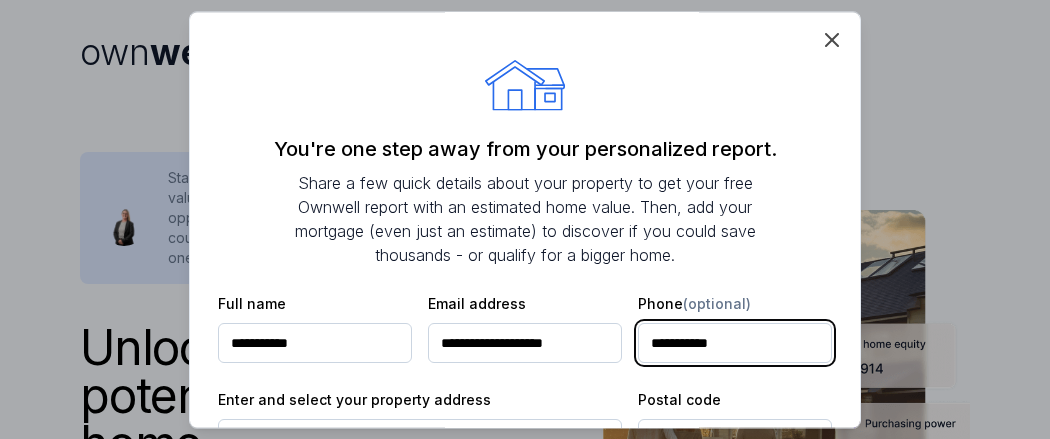 click on "**********" at bounding box center [735, 344] 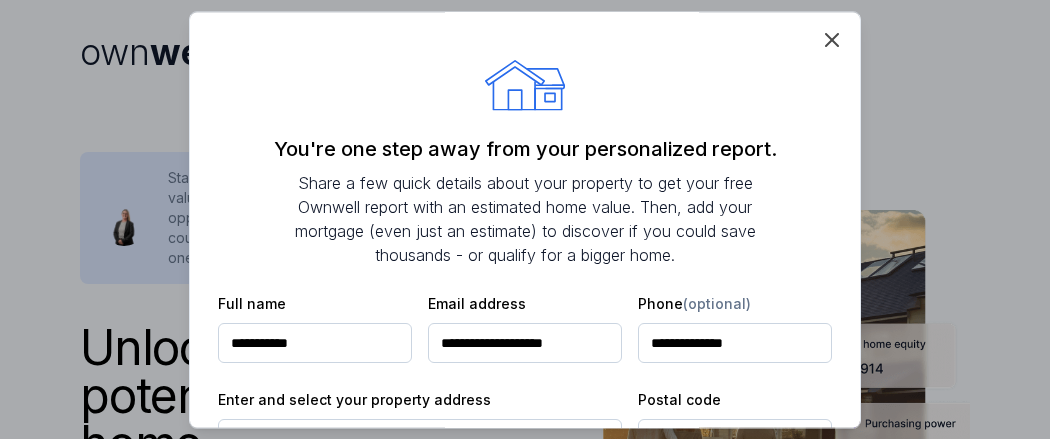 click on "**********" at bounding box center (525, 219) 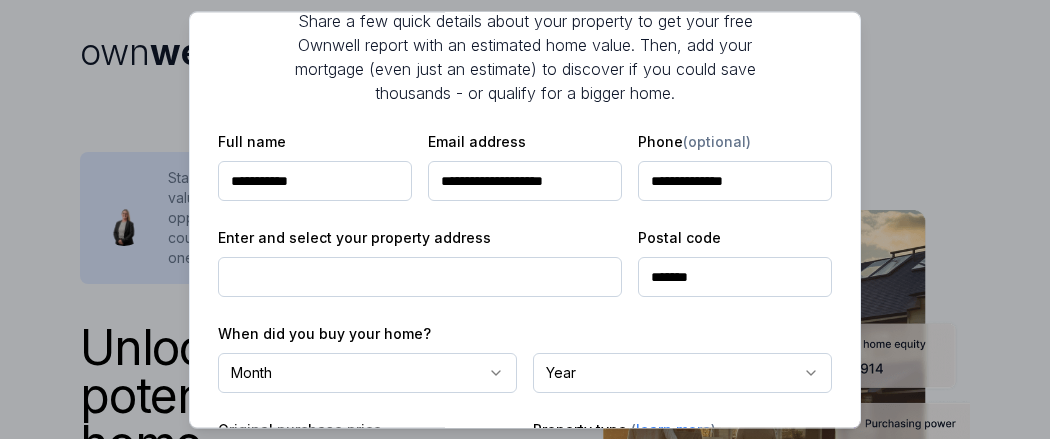 scroll, scrollTop: 200, scrollLeft: 0, axis: vertical 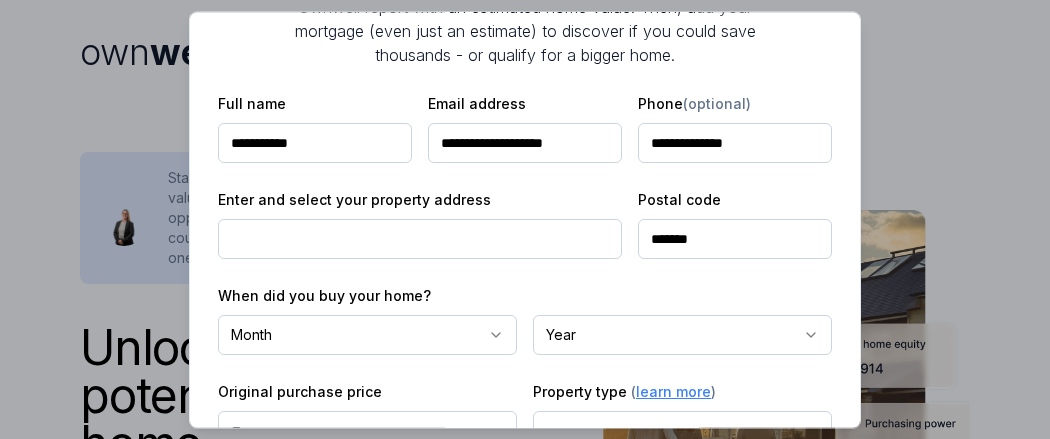 click at bounding box center (420, 240) 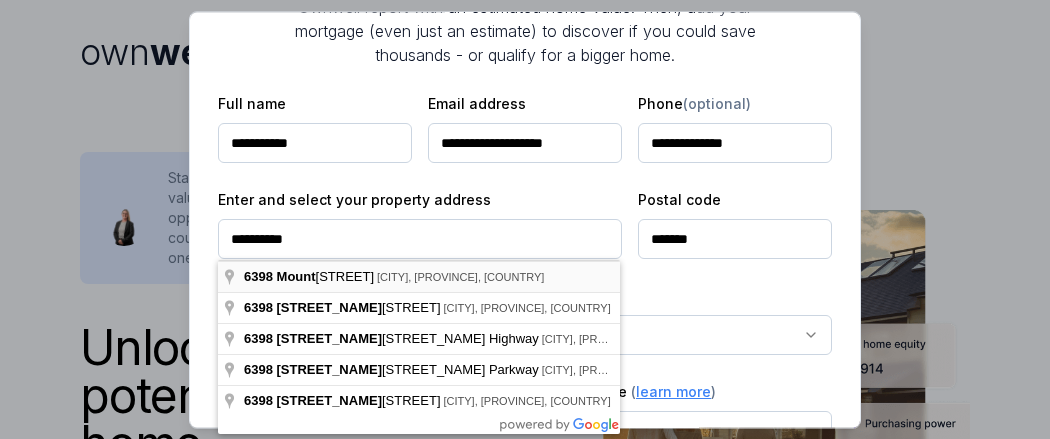 type on "**********" 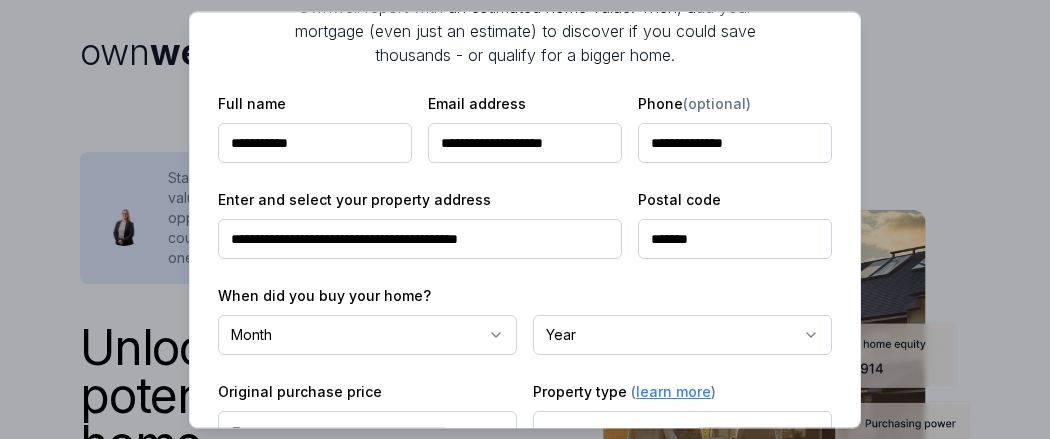 click on "*******" at bounding box center (735, 240) 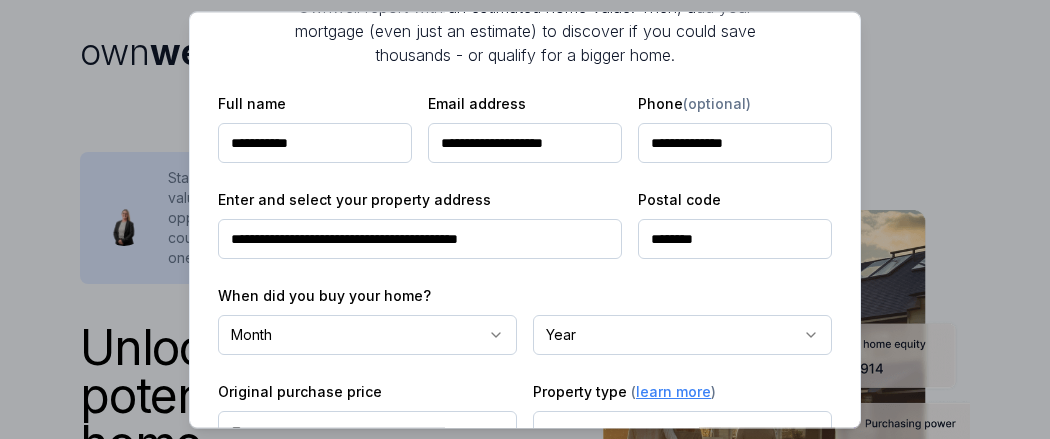 type on "********" 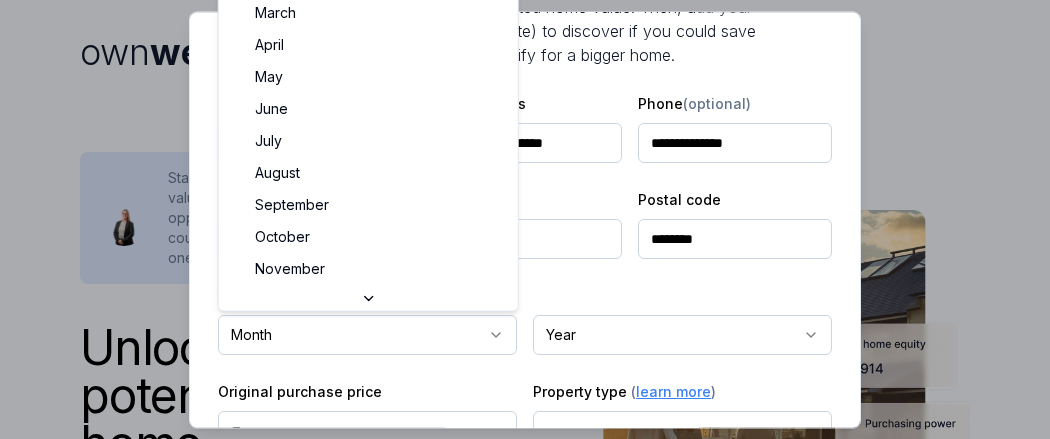select on "*" 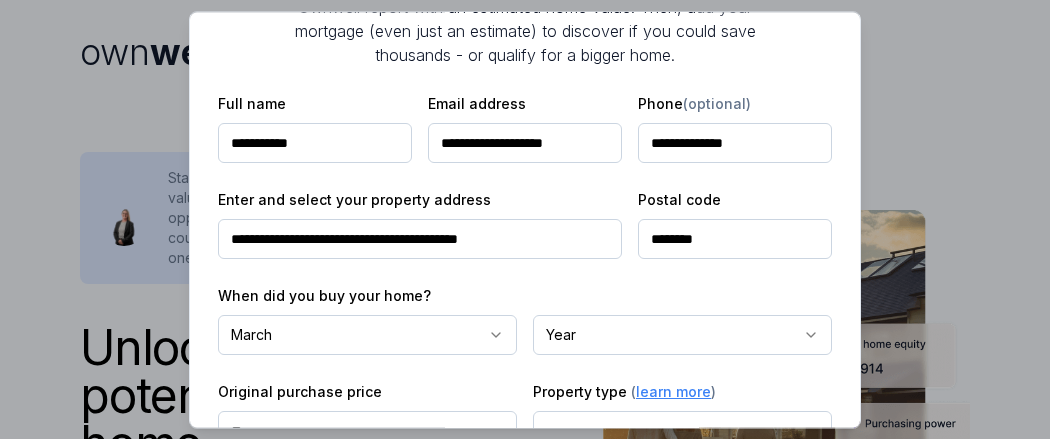 click on "**********" at bounding box center [525, 346] 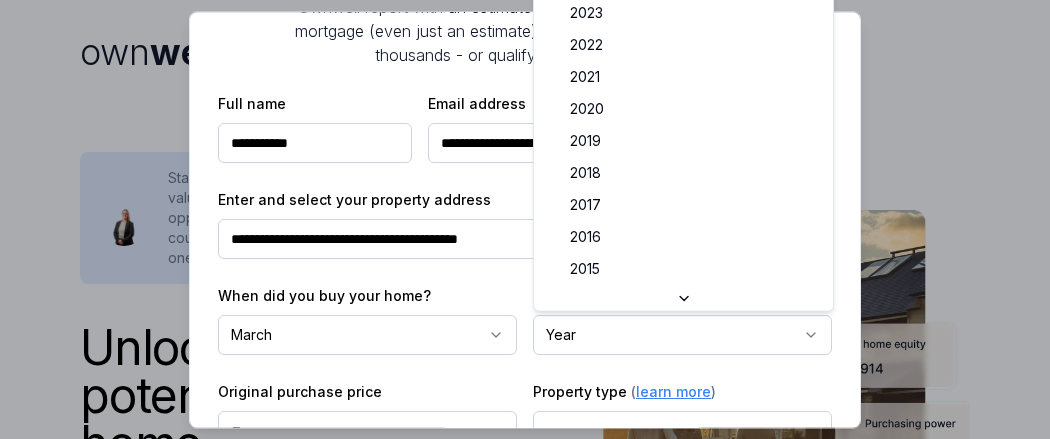 click on "own well Unlock the full potential of your home Whether you'd like to upgrade to a bigger home, tap into equity for a renovation, or save thousands on your mortgage, Ownwell's personalized reports empower you with actionable insights to build wealth, save money, and take charge of your homeownership journey. Stay up to date with your home's current value, explore mortgage savings opportunities, and see how much equity you could access for future investments—all in one monthly report. Get my free report See How the Ownwell Report Helps You Save Money and Build Wealth Price Estimate Monitor Your Home's Value Stay updated with monthly home price estimates. Savings Potential Identify Interest Savings Opportunities Discover opportunities to reduce interest payments and save thousands on your mortgage. Purchasing Power Track Your Purchasing Power See if upgrading to a bigger or better home is within reach, based on your home equity and current mortgage rates. Home Equity Tap Into Your Home Equity own well Crystal" at bounding box center [525, 1640] 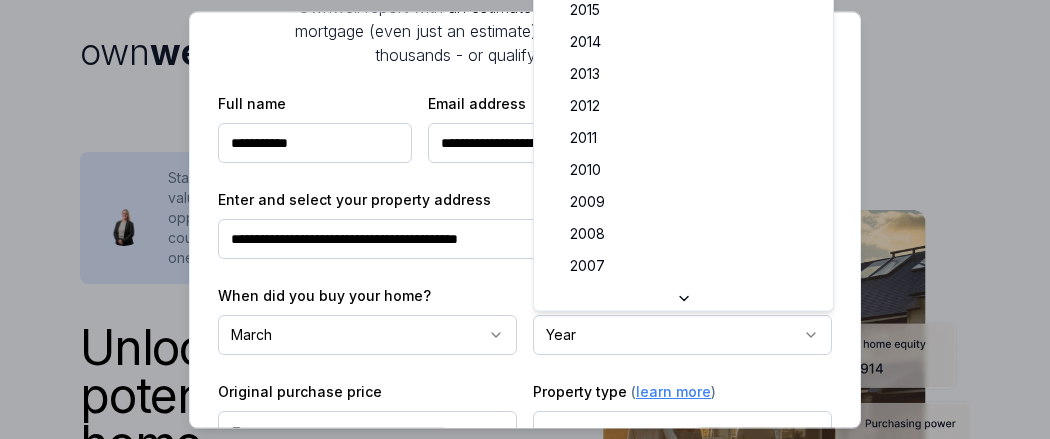 scroll, scrollTop: 321, scrollLeft: 0, axis: vertical 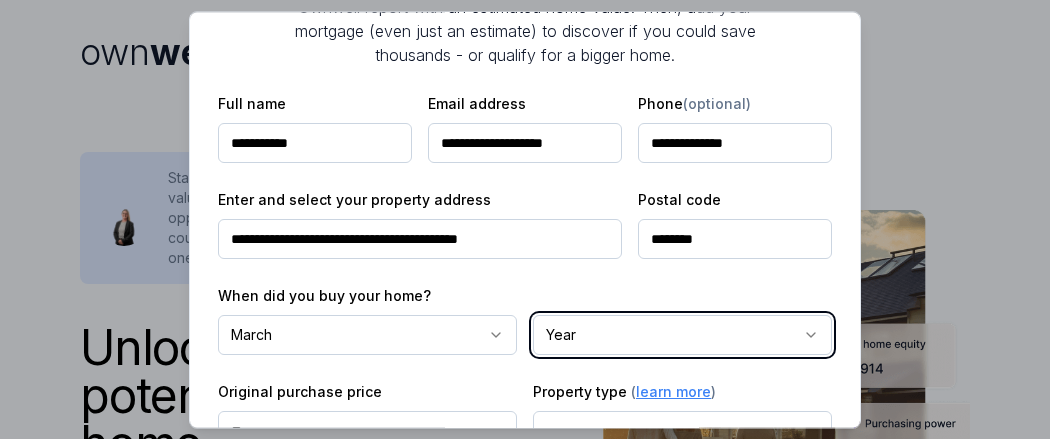click on "own well Unlock the full potential of your home Whether you'd like to upgrade to a bigger home, tap into equity for a renovation, or save thousands on your mortgage, Ownwell's personalized reports empower you with actionable insights to build wealth, save money, and take charge of your homeownership journey. Stay up to date with your home's current value, explore mortgage savings opportunities, and see how much equity you could access for future investments—all in one monthly report. Get my free report See How the Ownwell Report Helps You Save Money and Build Wealth Price Estimate Monitor Your Home's Value Stay updated with monthly home price estimates. Savings Potential Identify Interest Savings Opportunities Discover opportunities to reduce interest payments and save thousands on your mortgage. Purchasing Power Track Your Purchasing Power See if upgrading to a bigger or better home is within reach, based on your home equity and current mortgage rates. Home Equity Tap Into Your Home Equity own well Crystal" at bounding box center [525, 1640] 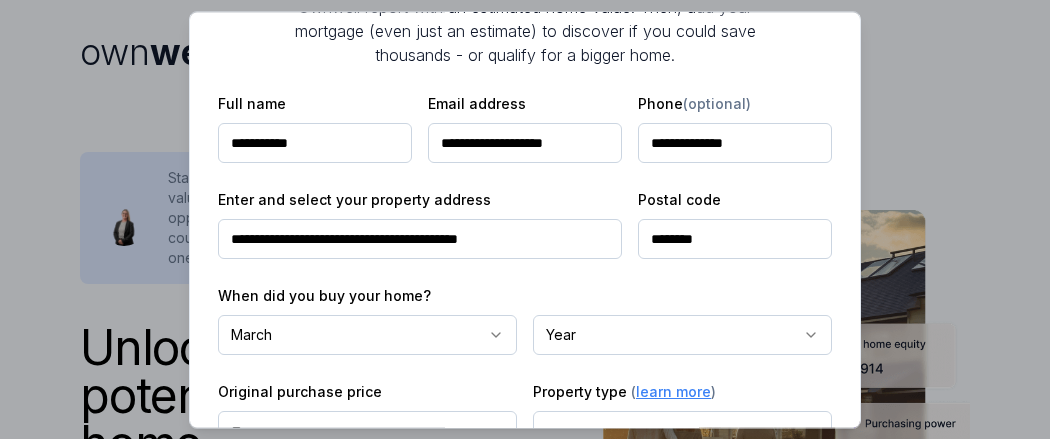 click on "own well Unlock the full potential of your home Whether you'd like to upgrade to a bigger home, tap into equity for a renovation, or save thousands on your mortgage, Ownwell's personalized reports empower you with actionable insights to build wealth, save money, and take charge of your homeownership journey. Stay up to date with your home's current value, explore mortgage savings opportunities, and see how much equity you could access for future investments—all in one monthly report. Get my free report See How the Ownwell Report Helps You Save Money and Build Wealth Price Estimate Monitor Your Home's Value Stay updated with monthly home price estimates. Savings Potential Identify Interest Savings Opportunities Discover opportunities to reduce interest payments and save thousands on your mortgage. Purchasing Power Track Your Purchasing Power See if upgrading to a bigger or better home is within reach, based on your home equity and current mortgage rates. Home Equity Tap Into Your Home Equity own well Crystal" at bounding box center [525, 1640] 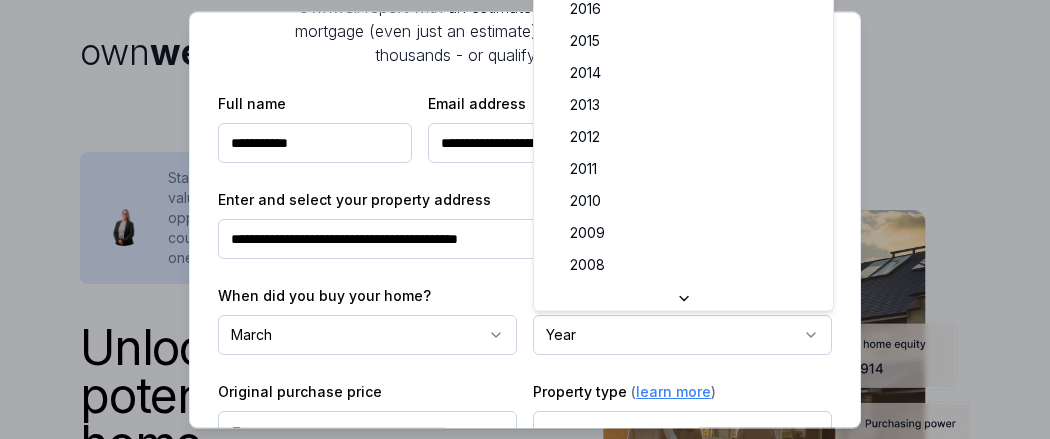 scroll, scrollTop: 321, scrollLeft: 0, axis: vertical 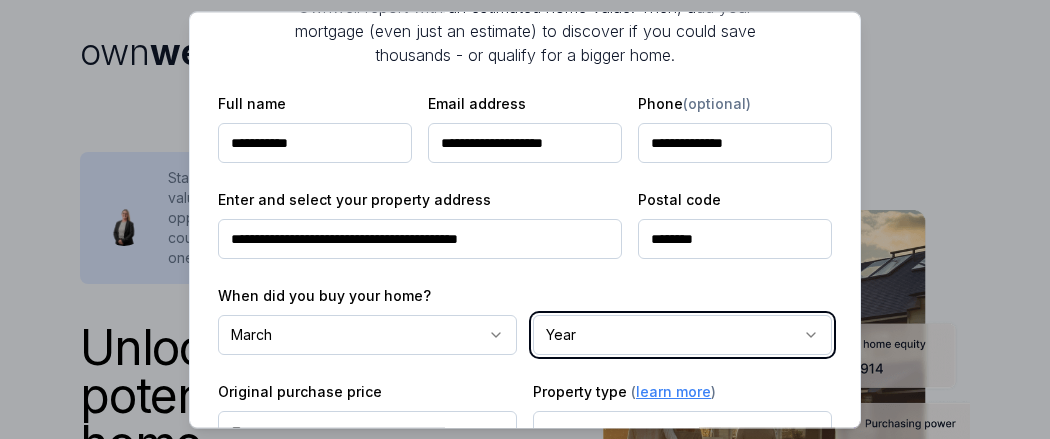 click on "own well Unlock the full potential of your home Whether you'd like to upgrade to a bigger home, tap into equity for a renovation, or save thousands on your mortgage, Ownwell's personalized reports empower you with actionable insights to build wealth, save money, and take charge of your homeownership journey. Stay up to date with your home's current value, explore mortgage savings opportunities, and see how much equity you could access for future investments—all in one monthly report. Get my free report See How the Ownwell Report Helps You Save Money and Build Wealth Price Estimate Monitor Your Home's Value Stay updated with monthly home price estimates. Savings Potential Identify Interest Savings Opportunities Discover opportunities to reduce interest payments and save thousands on your mortgage. Purchasing Power Track Your Purchasing Power See if upgrading to a bigger or better home is within reach, based on your home equity and current mortgage rates. Home Equity Tap Into Your Home Equity own well Crystal" at bounding box center (525, 1640) 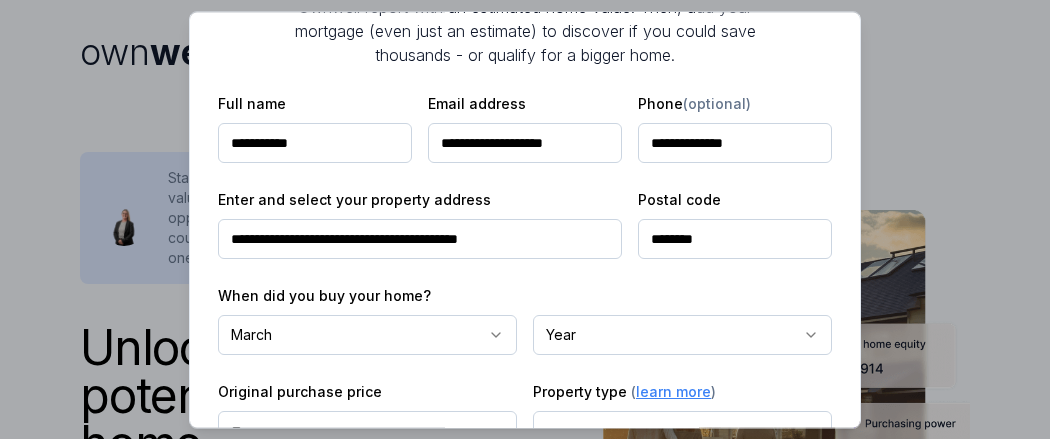click on "own well Unlock the full potential of your home Whether you'd like to upgrade to a bigger home, tap into equity for a renovation, or save thousands on your mortgage, Ownwell's personalized reports empower you with actionable insights to build wealth, save money, and take charge of your homeownership journey. Stay up to date with your home's current value, explore mortgage savings opportunities, and see how much equity you could access for future investments—all in one monthly report. Get my free report See How the Ownwell Report Helps You Save Money and Build Wealth Price Estimate Monitor Your Home's Value Stay updated with monthly home price estimates. Savings Potential Identify Interest Savings Opportunities Discover opportunities to reduce interest payments and save thousands on your mortgage. Purchasing Power Track Your Purchasing Power See if upgrading to a bigger or better home is within reach, based on your home equity and current mortgage rates. Home Equity Tap Into Your Home Equity own well Crystal" at bounding box center (525, 1640) 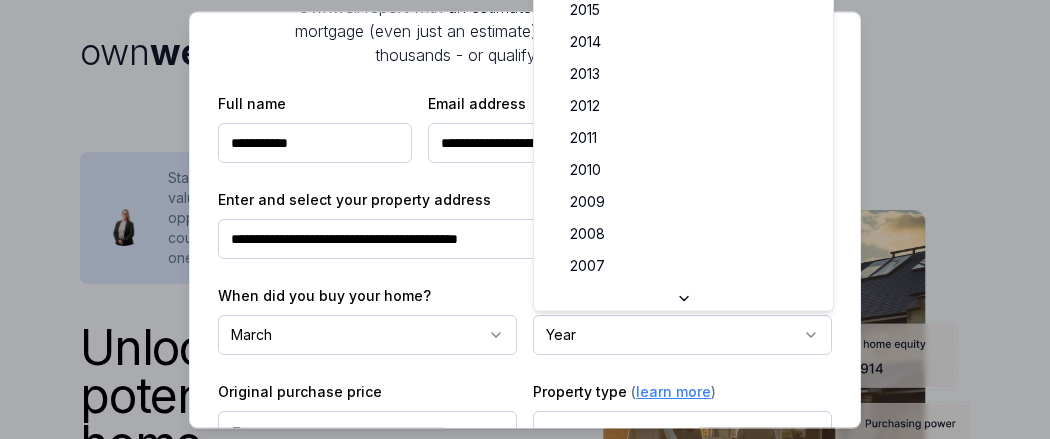 scroll, scrollTop: 321, scrollLeft: 0, axis: vertical 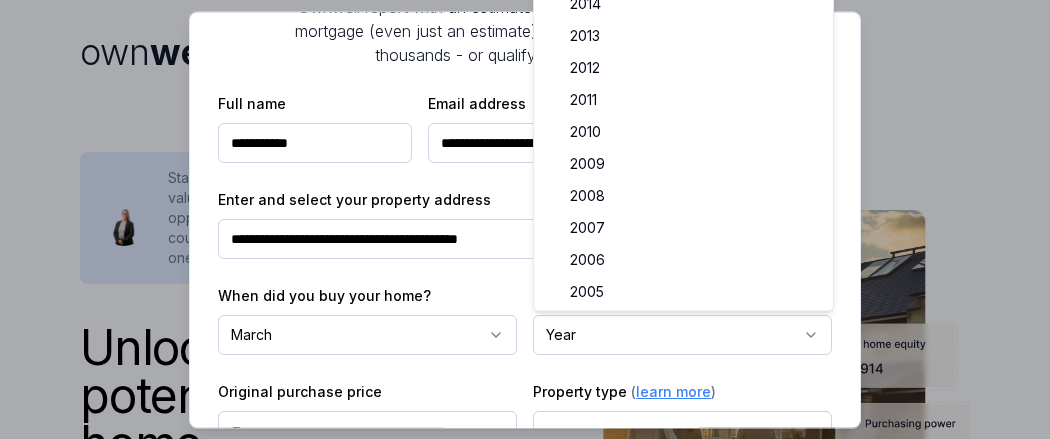select on "****" 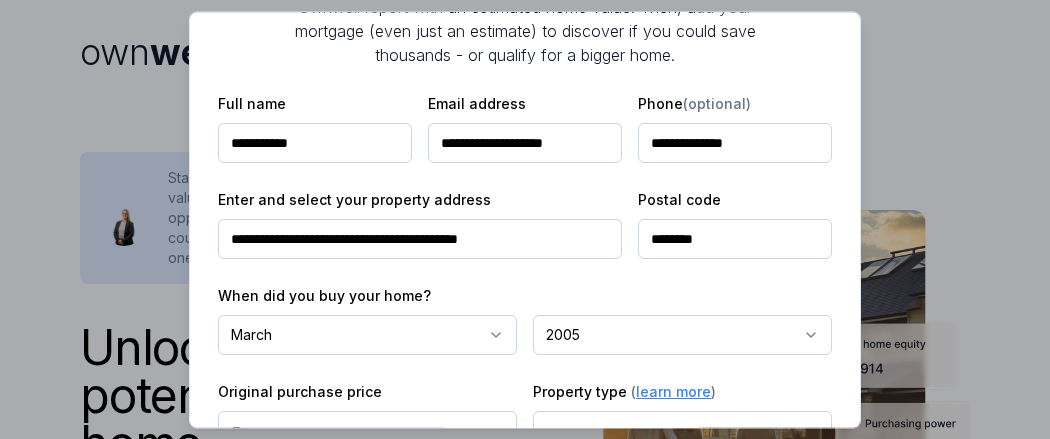 click on "********" at bounding box center (735, 240) 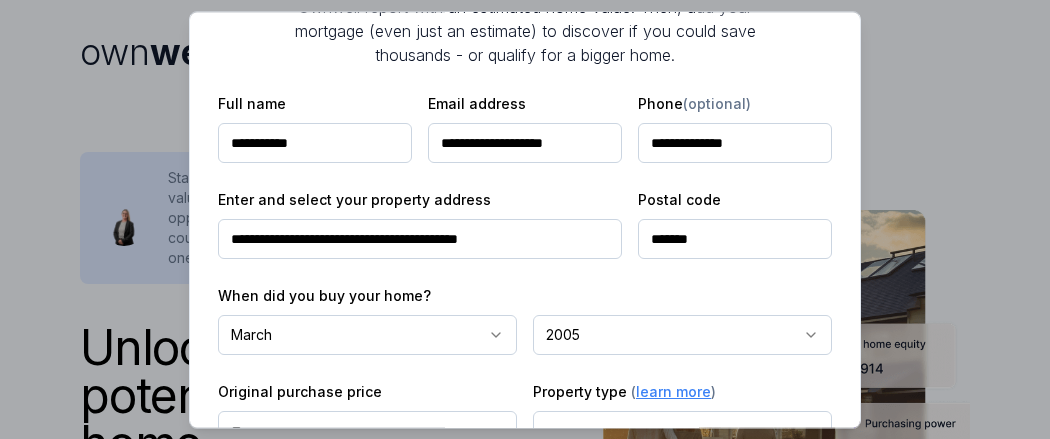 type on "*******" 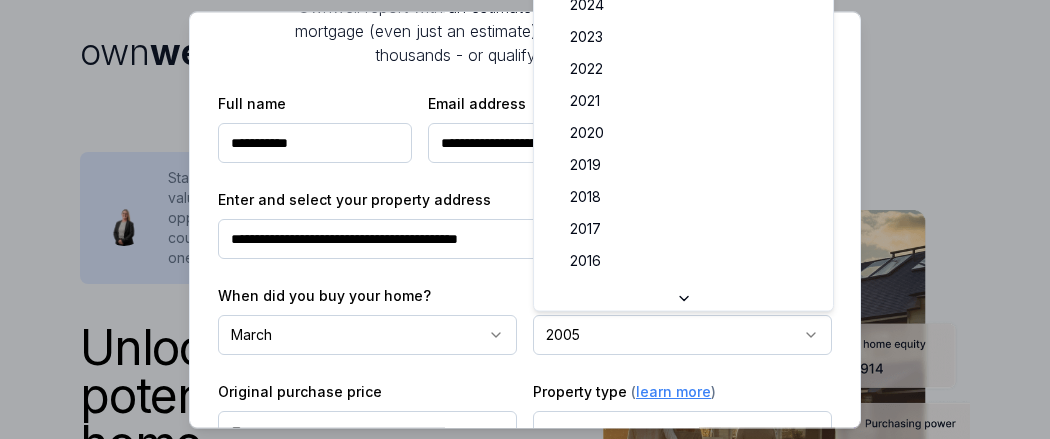 scroll, scrollTop: 341, scrollLeft: 0, axis: vertical 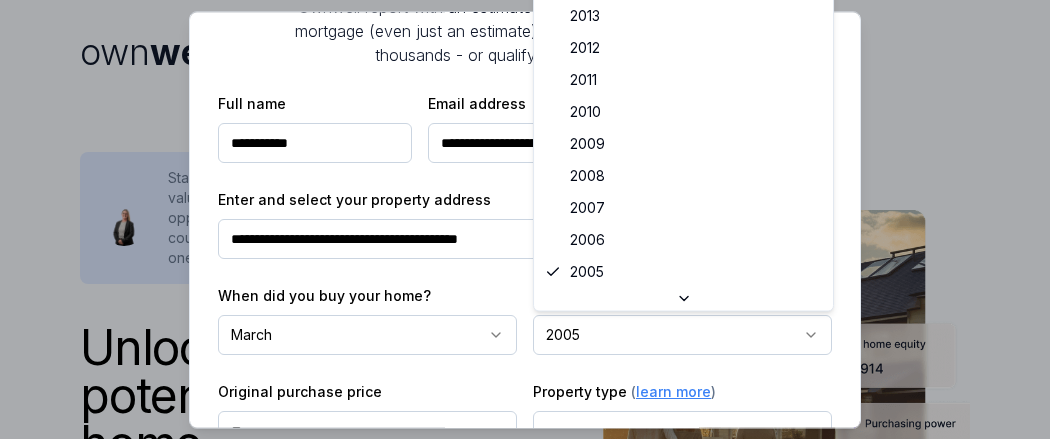 click on "own well Unlock the full potential of your home Whether you'd like to upgrade to a bigger home, tap into equity for a renovation, or save thousands on your mortgage, Ownwell's personalized reports empower you with actionable insights to build wealth, save money, and take charge of your homeownership journey. Stay up to date with your home's current value, explore mortgage savings opportunities, and see how much equity you could access for future investments—all in one monthly report. Get my free report See How the Ownwell Report Helps You Save Money and Build Wealth Price Estimate Monitor Your Home's Value Stay updated with monthly home price estimates. Savings Potential Identify Interest Savings Opportunities Discover opportunities to reduce interest payments and save thousands on your mortgage. Purchasing Power Track Your Purchasing Power See if upgrading to a bigger or better home is within reach, based on your home equity and current mortgage rates. Home Equity Tap Into Your Home Equity own well Crystal" at bounding box center (525, 1640) 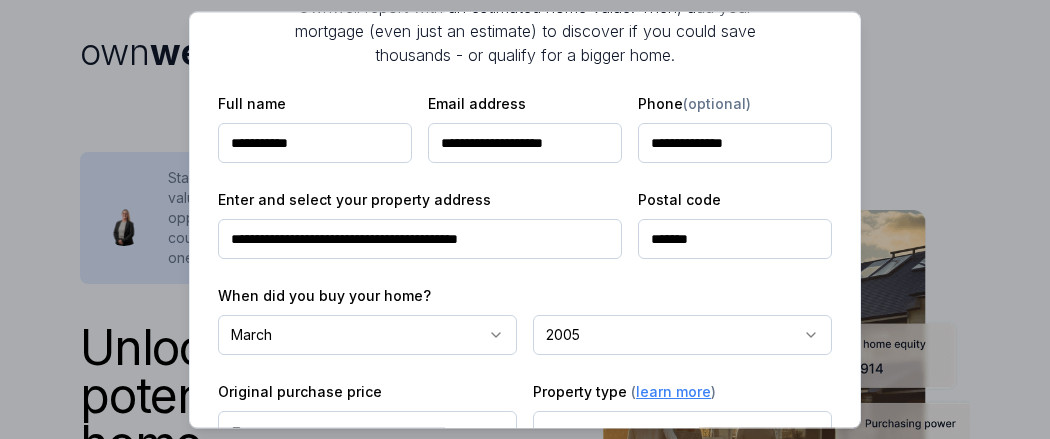 click on "own well Unlock the full potential of your home Whether you'd like to upgrade to a bigger home, tap into equity for a renovation, or save thousands on your mortgage, Ownwell's personalized reports empower you with actionable insights to build wealth, save money, and take charge of your homeownership journey. Stay up to date with your home's current value, explore mortgage savings opportunities, and see how much equity you could access for future investments—all in one monthly report. Get my free report See How the Ownwell Report Helps You Save Money and Build Wealth Price Estimate Monitor Your Home's Value Stay updated with monthly home price estimates. Savings Potential Identify Interest Savings Opportunities Discover opportunities to reduce interest payments and save thousands on your mortgage. Purchasing Power Track Your Purchasing Power See if upgrading to a bigger or better home is within reach, based on your home equity and current mortgage rates. Home Equity Tap Into Your Home Equity own well Crystal" at bounding box center [525, 1640] 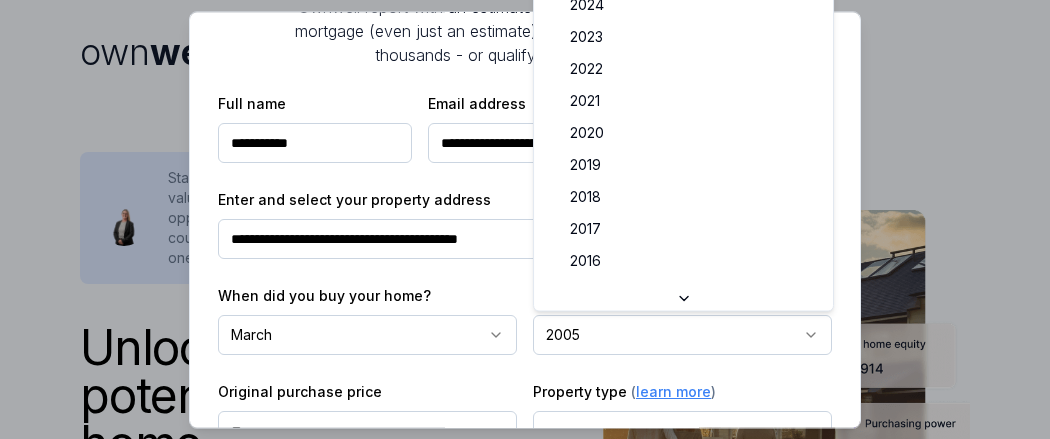 scroll, scrollTop: 341, scrollLeft: 0, axis: vertical 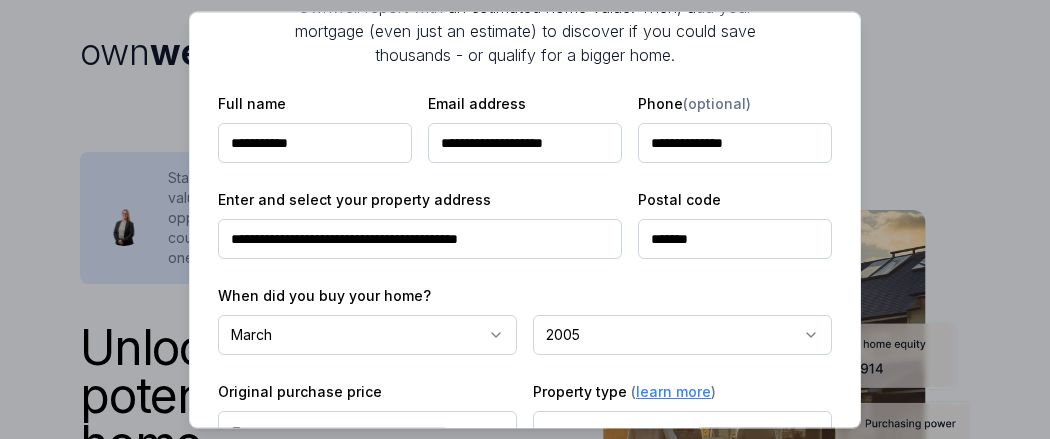 click on "**********" at bounding box center (525, 346) 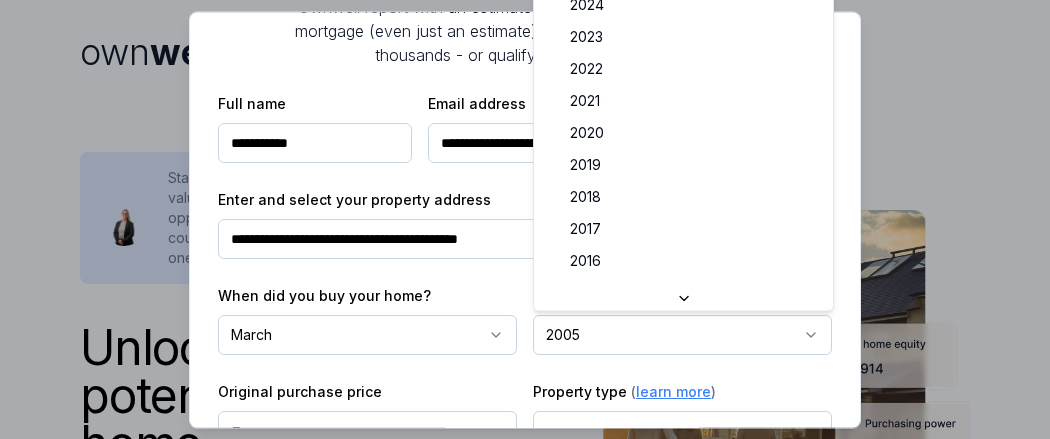 click on "own well Unlock the full potential of your home Whether you'd like to upgrade to a bigger home, tap into equity for a renovation, or save thousands on your mortgage, Ownwell's personalized reports empower you with actionable insights to build wealth, save money, and take charge of your homeownership journey. Stay up to date with your home's current value, explore mortgage savings opportunities, and see how much equity you could access for future investments—all in one monthly report. Get my free report See How the Ownwell Report Helps You Save Money and Build Wealth Price Estimate Monitor Your Home's Value Stay updated with monthly home price estimates. Savings Potential Identify Interest Savings Opportunities Discover opportunities to reduce interest payments and save thousands on your mortgage. Purchasing Power Track Your Purchasing Power See if upgrading to a bigger or better home is within reach, based on your home equity and current mortgage rates. Home Equity Tap Into Your Home Equity own well Crystal" at bounding box center [525, 1640] 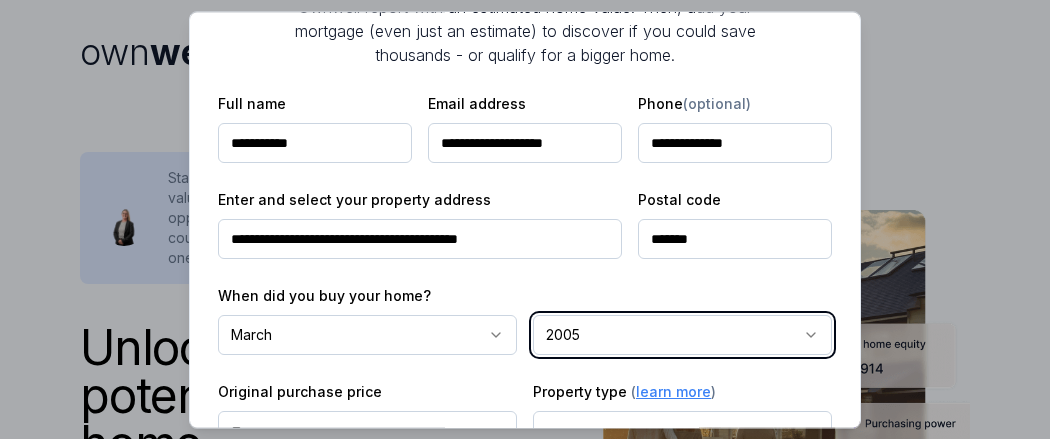 click on "own well Unlock the full potential of your home Whether you'd like to upgrade to a bigger home, tap into equity for a renovation, or save thousands on your mortgage, Ownwell's personalized reports empower you with actionable insights to build wealth, save money, and take charge of your homeownership journey. Stay up to date with your home's current value, explore mortgage savings opportunities, and see how much equity you could access for future investments—all in one monthly report. Get my free report See How the Ownwell Report Helps You Save Money and Build Wealth Price Estimate Monitor Your Home's Value Stay updated with monthly home price estimates. Savings Potential Identify Interest Savings Opportunities Discover opportunities to reduce interest payments and save thousands on your mortgage. Purchasing Power Track Your Purchasing Power See if upgrading to a bigger or better home is within reach, based on your home equity and current mortgage rates. Home Equity Tap Into Your Home Equity own well Crystal" at bounding box center [525, 1640] 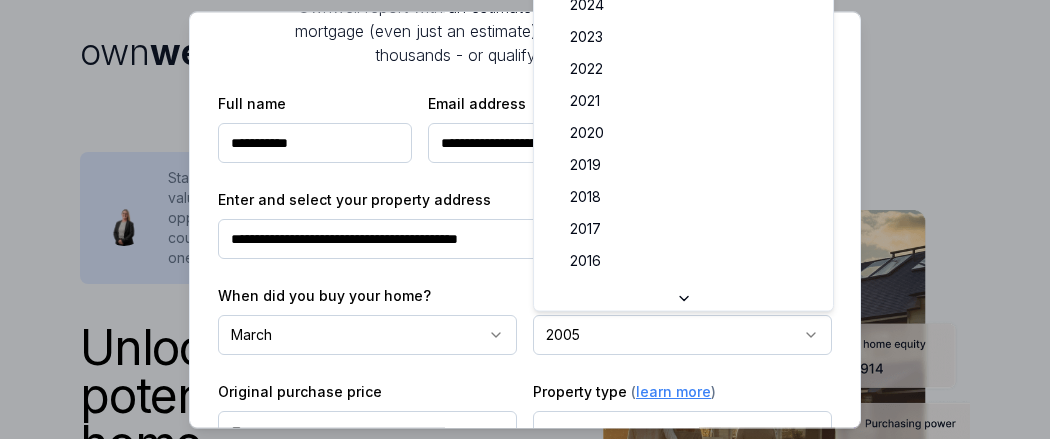 click on "own well Unlock the full potential of your home Whether you'd like to upgrade to a bigger home, tap into equity for a renovation, or save thousands on your mortgage, Ownwell's personalized reports empower you with actionable insights to build wealth, save money, and take charge of your homeownership journey. Stay up to date with your home's current value, explore mortgage savings opportunities, and see how much equity you could access for future investments—all in one monthly report. Get my free report See How the Ownwell Report Helps You Save Money and Build Wealth Price Estimate Monitor Your Home's Value Stay updated with monthly home price estimates. Savings Potential Identify Interest Savings Opportunities Discover opportunities to reduce interest payments and save thousands on your mortgage. Purchasing Power Track Your Purchasing Power See if upgrading to a bigger or better home is within reach, based on your home equity and current mortgage rates. Home Equity Tap Into Your Home Equity own well Crystal" at bounding box center [525, 1640] 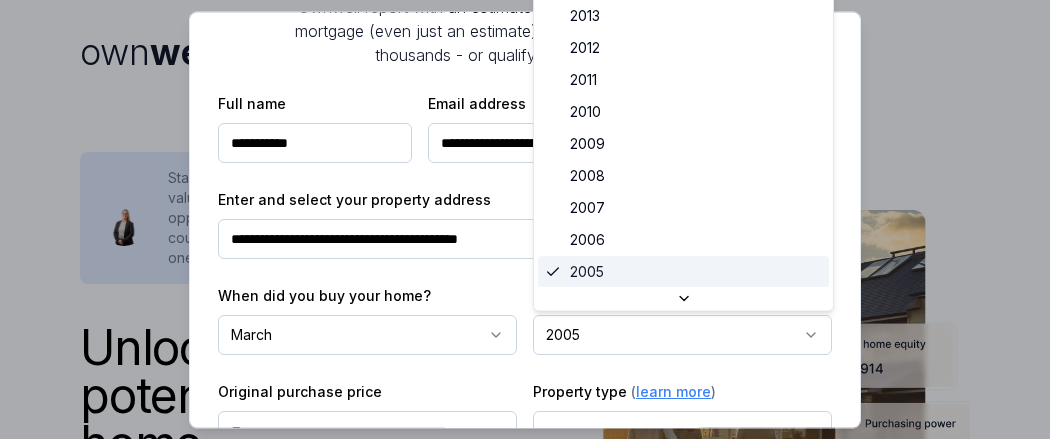 scroll, scrollTop: 321, scrollLeft: 0, axis: vertical 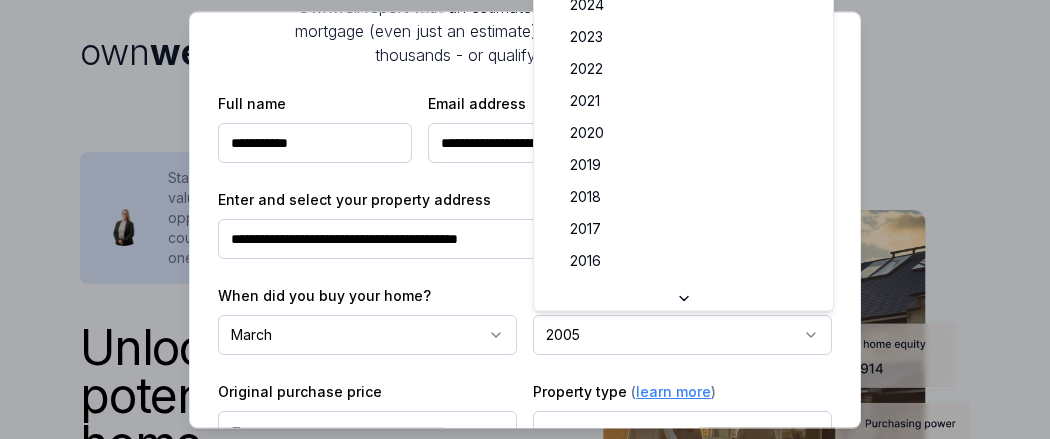 click on "own well Unlock the full potential of your home Whether you'd like to upgrade to a bigger home, tap into equity for a renovation, or save thousands on your mortgage, Ownwell's personalized reports empower you with actionable insights to build wealth, save money, and take charge of your homeownership journey. Stay up to date with your home's current value, explore mortgage savings opportunities, and see how much equity you could access for future investments—all in one monthly report. Get my free report See How the Ownwell Report Helps You Save Money and Build Wealth Price Estimate Monitor Your Home's Value Stay updated with monthly home price estimates. Savings Potential Identify Interest Savings Opportunities Discover opportunities to reduce interest payments and save thousands on your mortgage. Purchasing Power Track Your Purchasing Power See if upgrading to a bigger or better home is within reach, based on your home equity and current mortgage rates. Home Equity Tap Into Your Home Equity own well Crystal" at bounding box center (525, 1640) 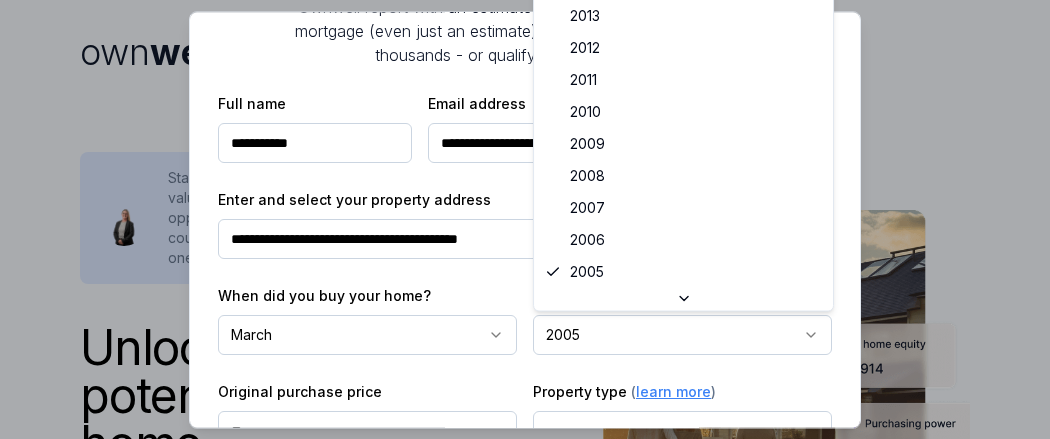 scroll, scrollTop: 321, scrollLeft: 0, axis: vertical 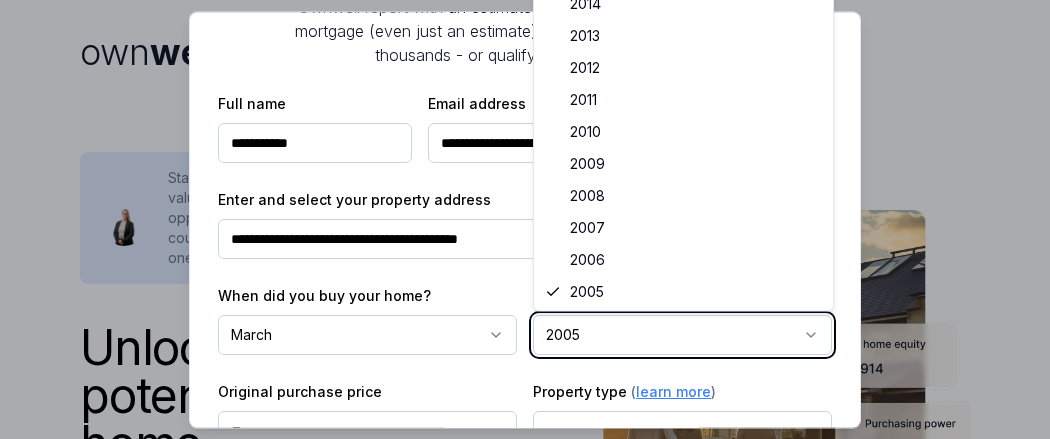 click on "own well Unlock the full potential of your home Whether you'd like to upgrade to a bigger home, tap into equity for a renovation, or save thousands on your mortgage, Ownwell's personalized reports empower you with actionable insights to build wealth, save money, and take charge of your homeownership journey. Stay up to date with your home's current value, explore mortgage savings opportunities, and see how much equity you could access for future investments—all in one monthly report. Get my free report See How the Ownwell Report Helps You Save Money and Build Wealth Price Estimate Monitor Your Home's Value Stay updated with monthly home price estimates. Savings Potential Identify Interest Savings Opportunities Discover opportunities to reduce interest payments and save thousands on your mortgage. Purchasing Power Track Your Purchasing Power See if upgrading to a bigger or better home is within reach, based on your home equity and current mortgage rates. Home Equity Tap Into Your Home Equity own well Crystal" at bounding box center (525, 1640) 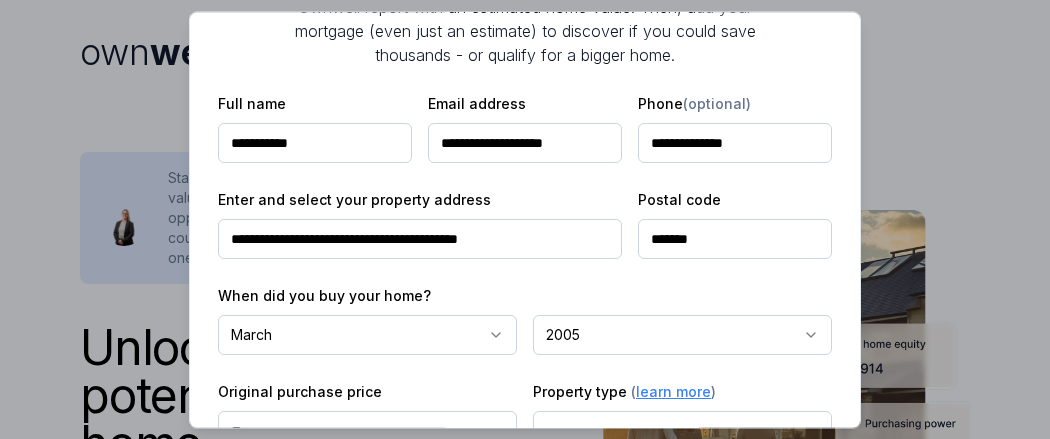 click on "own well Unlock the full potential of your home Whether you'd like to upgrade to a bigger home, tap into equity for a renovation, or save thousands on your mortgage, Ownwell's personalized reports empower you with actionable insights to build wealth, save money, and take charge of your homeownership journey. Stay up to date with your home's current value, explore mortgage savings opportunities, and see how much equity you could access for future investments—all in one monthly report. Get my free report See How the Ownwell Report Helps You Save Money and Build Wealth Price Estimate Monitor Your Home's Value Stay updated with monthly home price estimates. Savings Potential Identify Interest Savings Opportunities Discover opportunities to reduce interest payments and save thousands on your mortgage. Purchasing Power Track Your Purchasing Power See if upgrading to a bigger or better home is within reach, based on your home equity and current mortgage rates. Home Equity Tap Into Your Home Equity own well Crystal" at bounding box center [525, 1640] 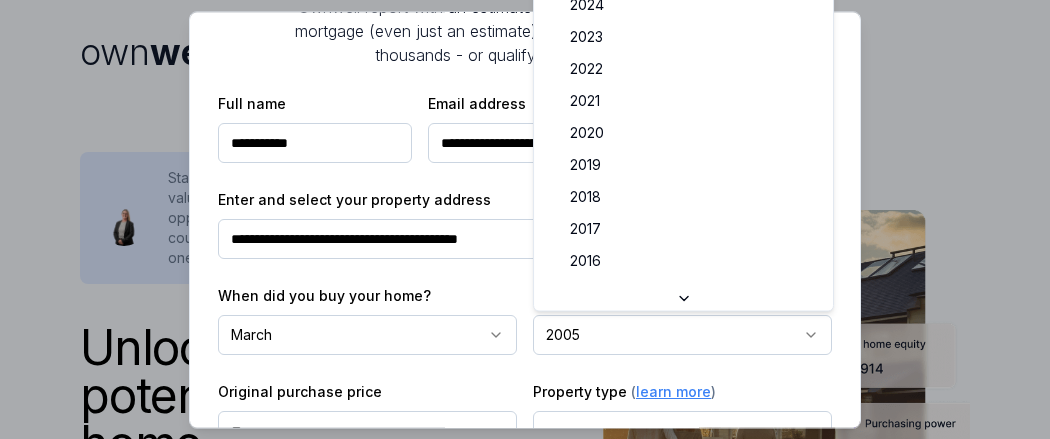 scroll, scrollTop: 341, scrollLeft: 0, axis: vertical 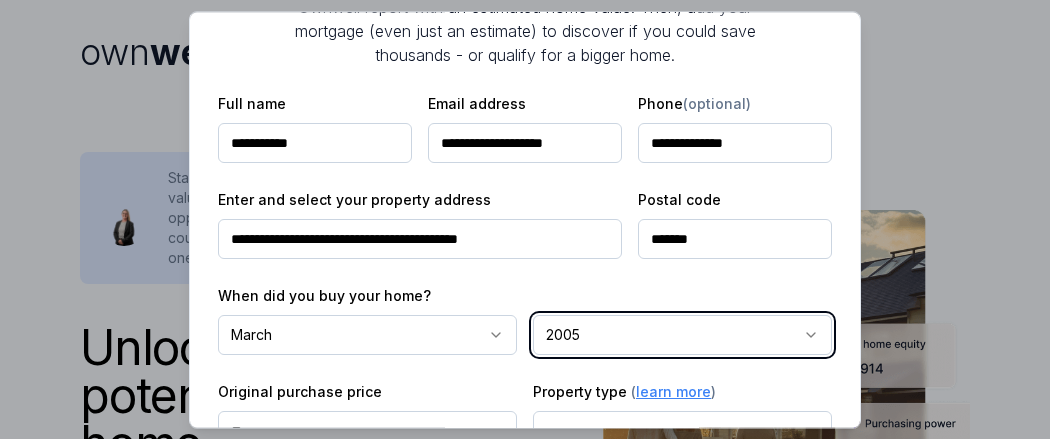 type 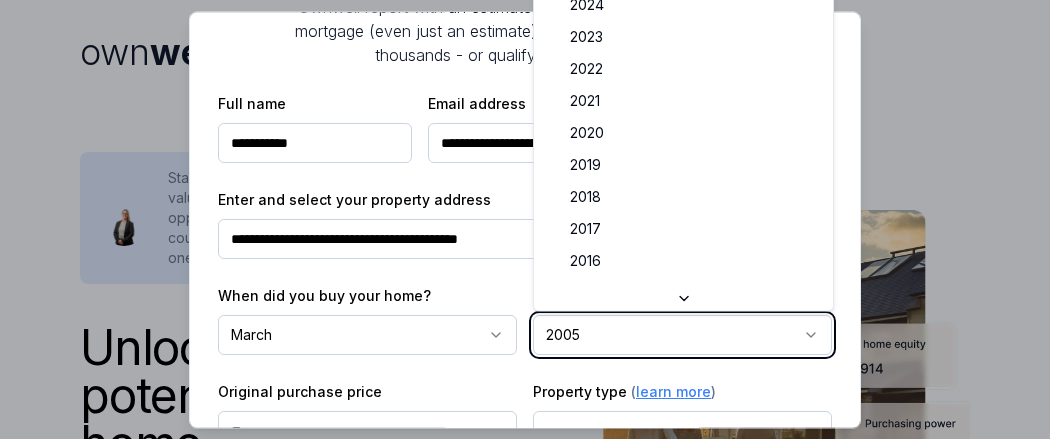 scroll, scrollTop: 0, scrollLeft: 0, axis: both 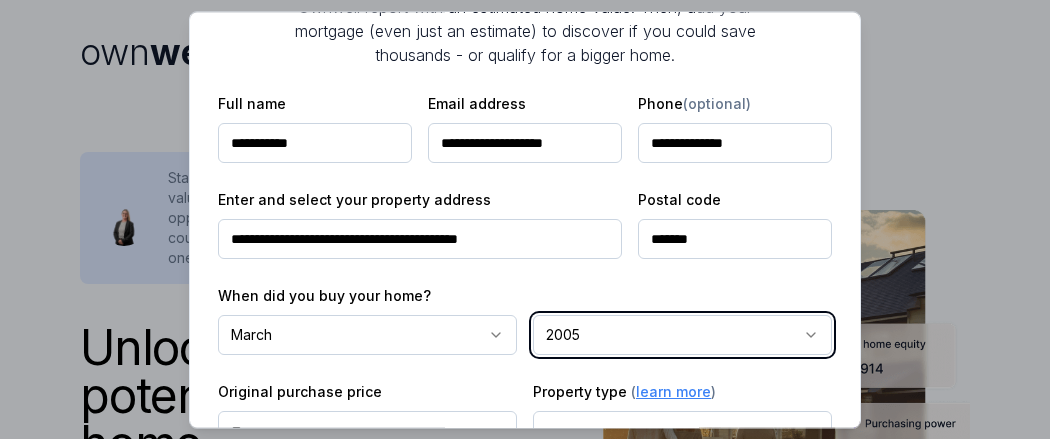 click on "own well Unlock the full potential of your home Whether you'd like to upgrade to a bigger home, tap into equity for a renovation, or save thousands on your mortgage, Ownwell's personalized reports empower you with actionable insights to build wealth, save money, and take charge of your homeownership journey. Stay up to date with your home's current value, explore mortgage savings opportunities, and see how much equity you could access for future investments—all in one monthly report. Get my free report See How the Ownwell Report Helps You Save Money and Build Wealth Price Estimate Monitor Your Home's Value Stay updated with monthly home price estimates. Savings Potential Identify Interest Savings Opportunities Discover opportunities to reduce interest payments and save thousands on your mortgage. Purchasing Power Track Your Purchasing Power See if upgrading to a bigger or better home is within reach, based on your home equity and current mortgage rates. Home Equity Tap Into Your Home Equity own well Crystal" at bounding box center [525, 1640] 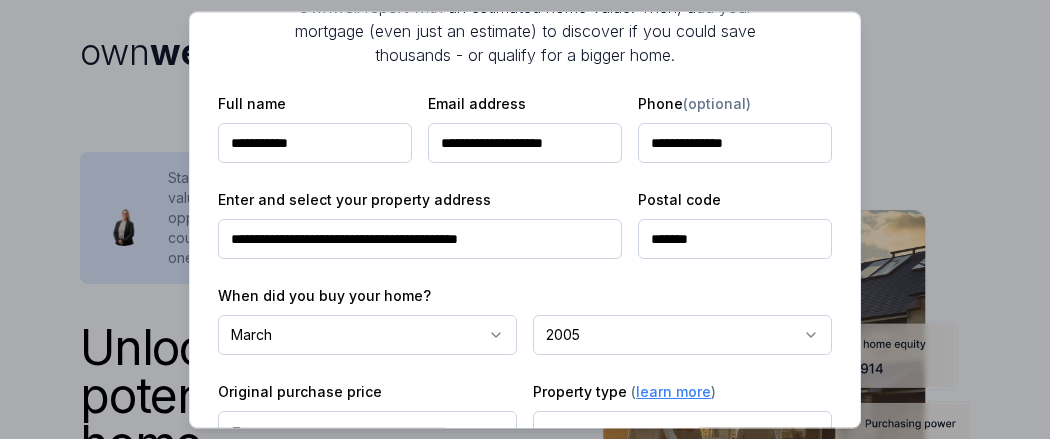 click on "**********" at bounding box center [525, 346] 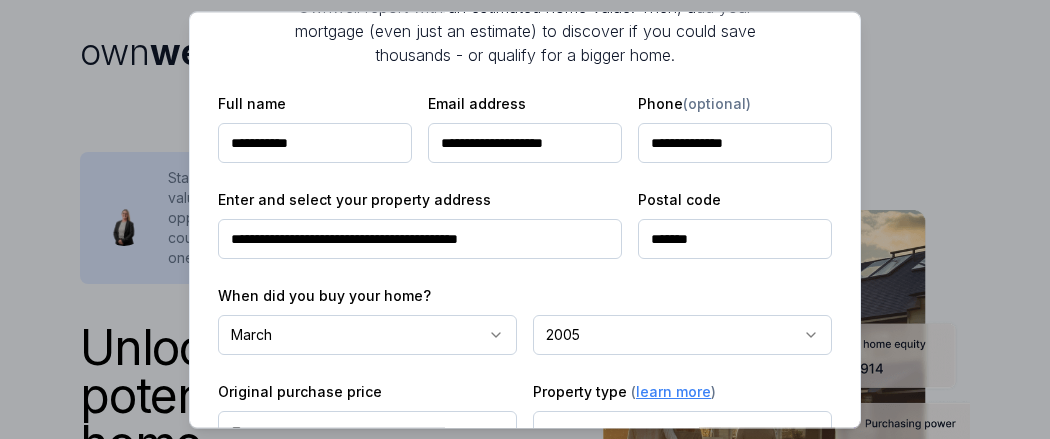 click on "**********" at bounding box center [525, 346] 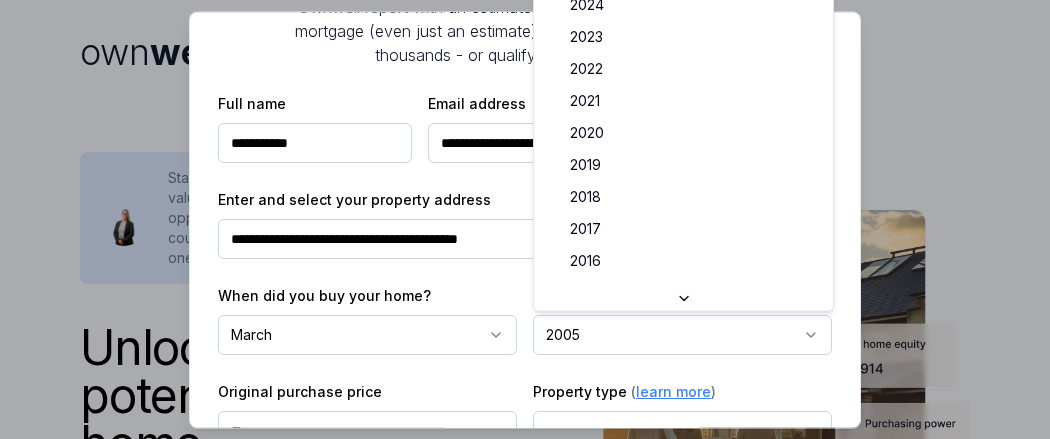 click on "own well Unlock the full potential of your home Whether you'd like to upgrade to a bigger home, tap into equity for a renovation, or save thousands on your mortgage, Ownwell's personalized reports empower you with actionable insights to build wealth, save money, and take charge of your homeownership journey. Stay up to date with your home's current value, explore mortgage savings opportunities, and see how much equity you could access for future investments—all in one monthly report. Get my free report See How the Ownwell Report Helps You Save Money and Build Wealth Price Estimate Monitor Your Home's Value Stay updated with monthly home price estimates. Savings Potential Identify Interest Savings Opportunities Discover opportunities to reduce interest payments and save thousands on your mortgage. Purchasing Power Track Your Purchasing Power See if upgrading to a bigger or better home is within reach, based on your home equity and current mortgage rates. Home Equity Tap Into Your Home Equity own well Crystal" at bounding box center (525, 1640) 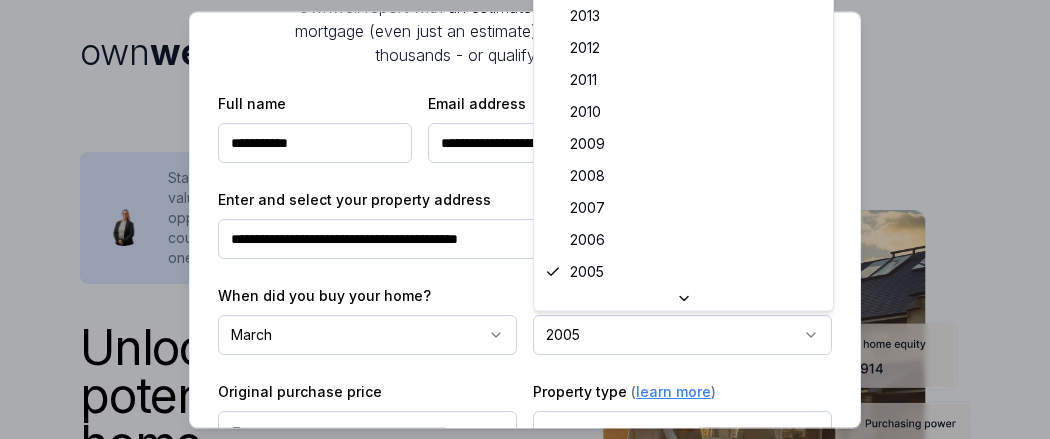scroll, scrollTop: 323, scrollLeft: 0, axis: vertical 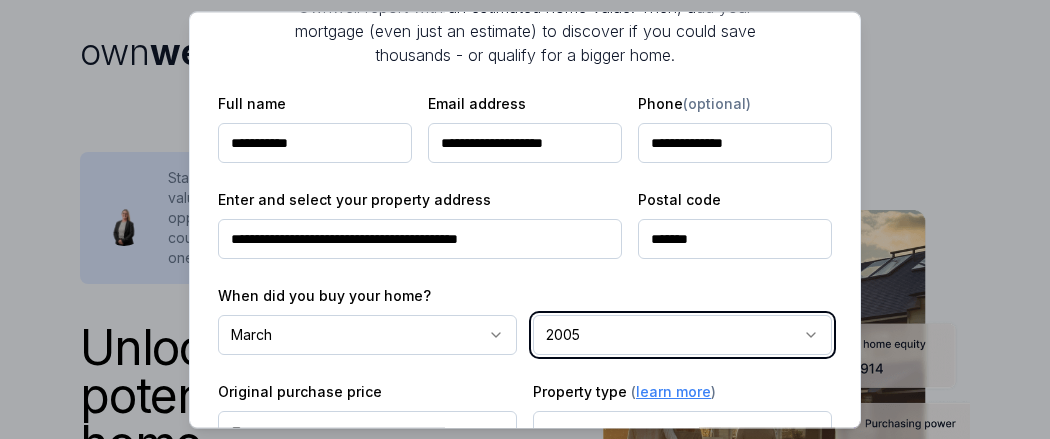 click on "own well Unlock the full potential of your home Whether you'd like to upgrade to a bigger home, tap into equity for a renovation, or save thousands on your mortgage, Ownwell's personalized reports empower you with actionable insights to build wealth, save money, and take charge of your homeownership journey. Stay up to date with your home's current value, explore mortgage savings opportunities, and see how much equity you could access for future investments—all in one monthly report. Get my free report See How the Ownwell Report Helps You Save Money and Build Wealth Price Estimate Monitor Your Home's Value Stay updated with monthly home price estimates. Savings Potential Identify Interest Savings Opportunities Discover opportunities to reduce interest payments and save thousands on your mortgage. Purchasing Power Track Your Purchasing Power See if upgrading to a bigger or better home is within reach, based on your home equity and current mortgage rates. Home Equity Tap Into Your Home Equity own well Crystal" at bounding box center (525, 1640) 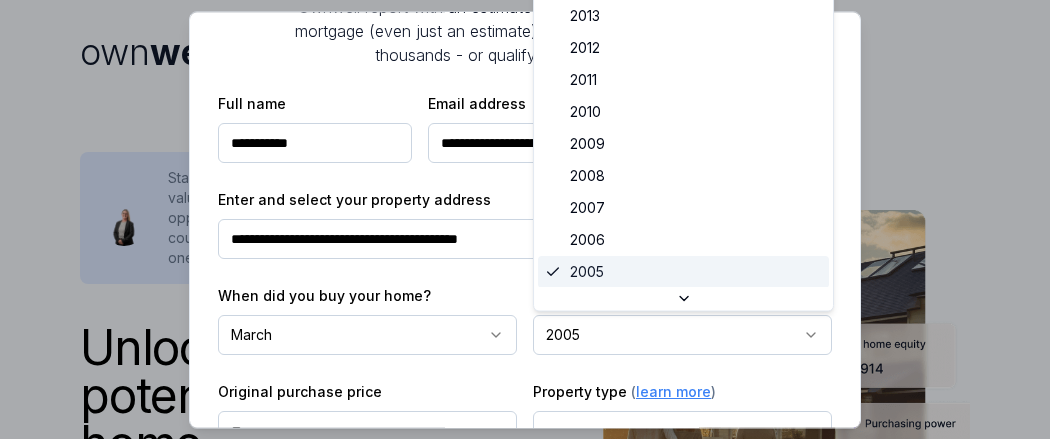 scroll, scrollTop: 321, scrollLeft: 0, axis: vertical 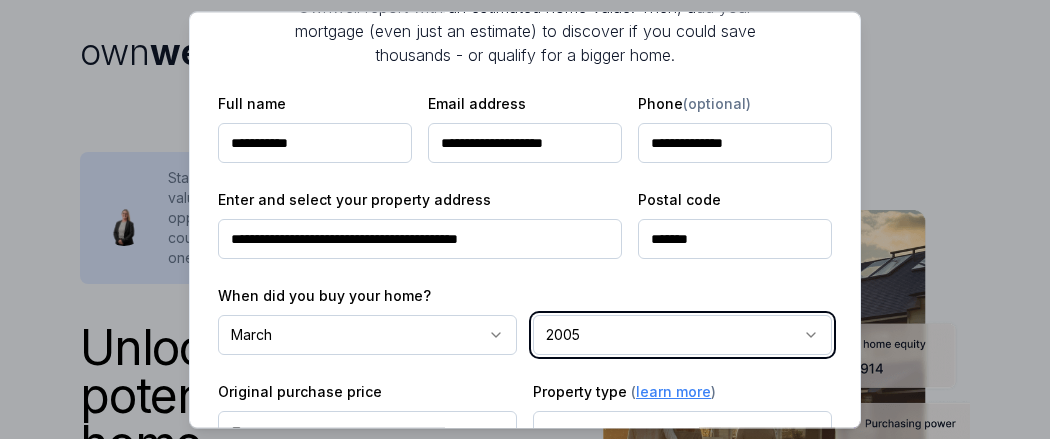 click on "own well Unlock the full potential of your home Whether you'd like to upgrade to a bigger home, tap into equity for a renovation, or save thousands on your mortgage, Ownwell's personalized reports empower you with actionable insights to build wealth, save money, and take charge of your homeownership journey. Stay up to date with your home's current value, explore mortgage savings opportunities, and see how much equity you could access for future investments—all in one monthly report. Get my free report See How the Ownwell Report Helps You Save Money and Build Wealth Price Estimate Monitor Your Home's Value Stay updated with monthly home price estimates. Savings Potential Identify Interest Savings Opportunities Discover opportunities to reduce interest payments and save thousands on your mortgage. Purchasing Power Track Your Purchasing Power See if upgrading to a bigger or better home is within reach, based on your home equity and current mortgage rates. Home Equity Tap Into Your Home Equity own well Crystal" at bounding box center (525, 1640) 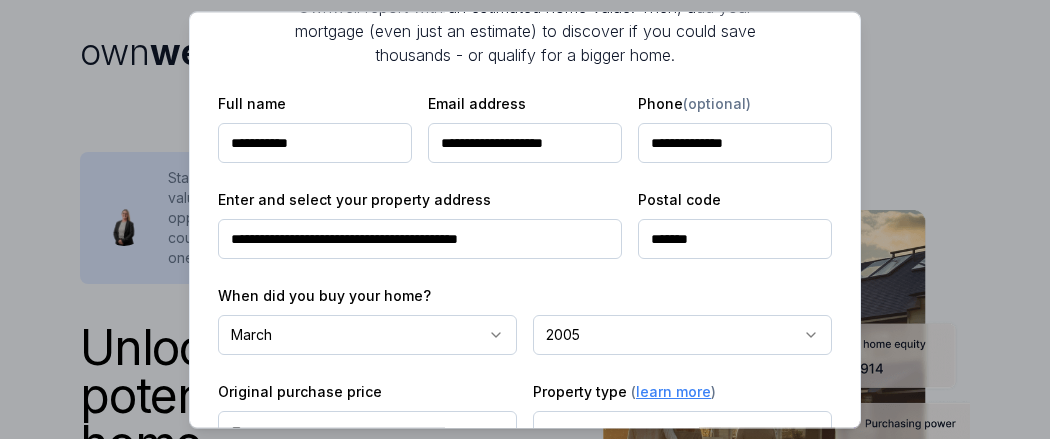 click on "**********" at bounding box center (525, 219) 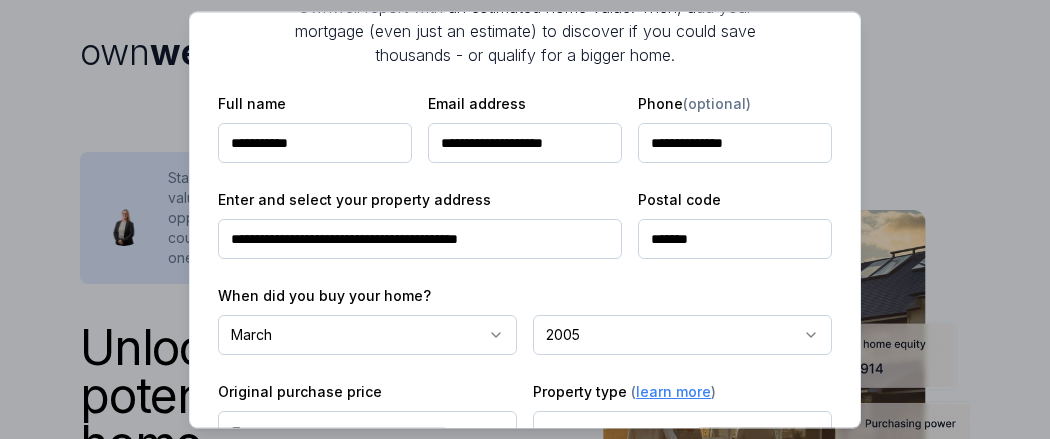 click on "Original purchase price" at bounding box center (300, 392) 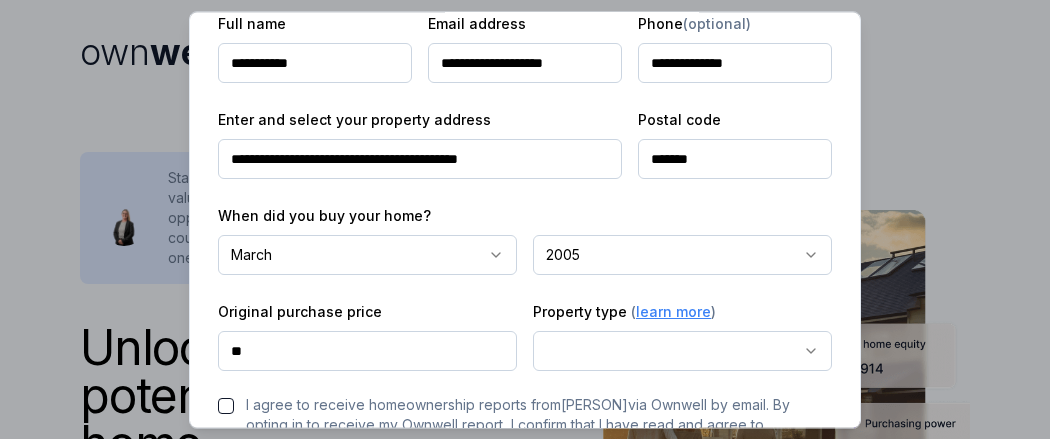 scroll, scrollTop: 320, scrollLeft: 0, axis: vertical 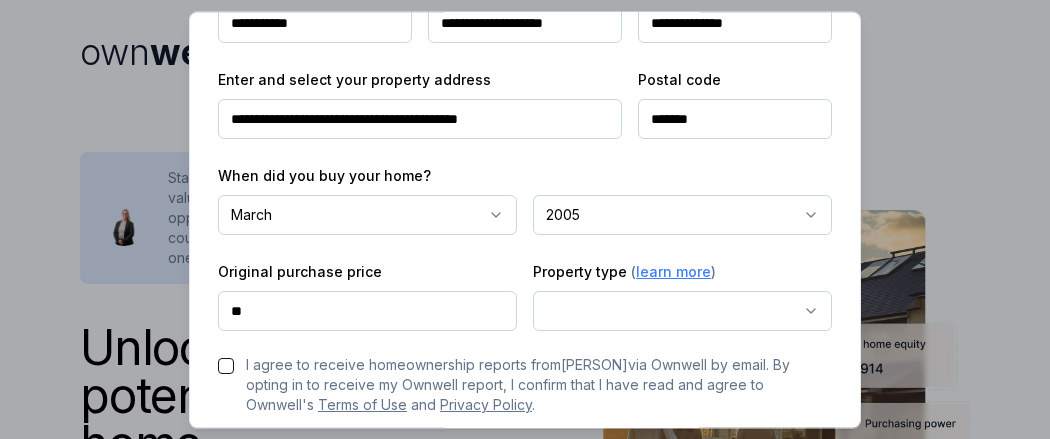 click on "**" at bounding box center (367, 312) 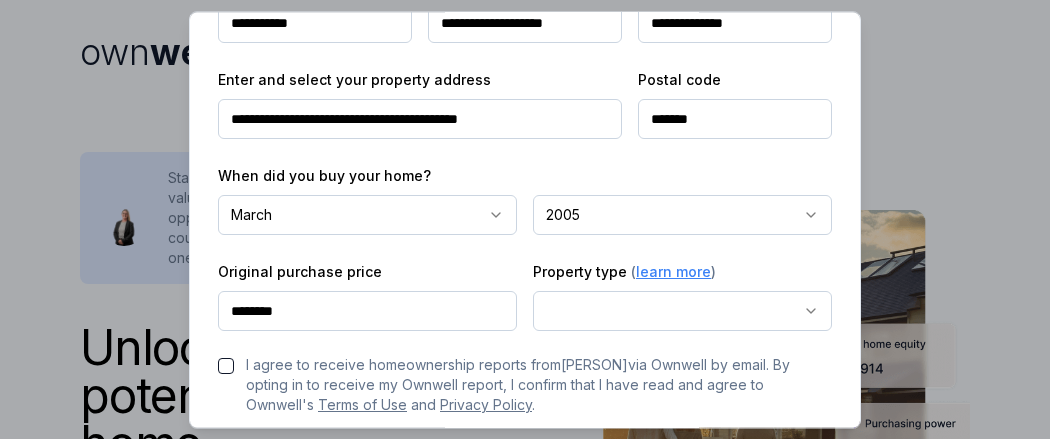 type on "********" 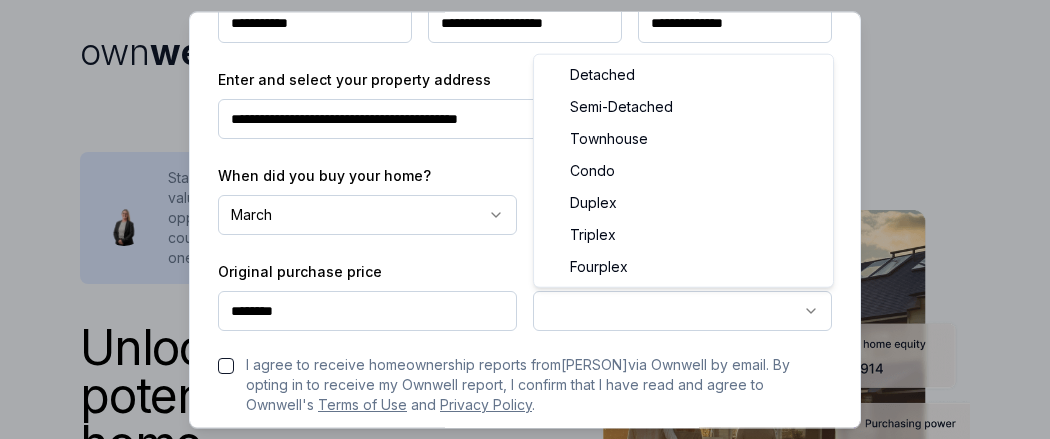 click on "own well Unlock the full potential of your home Whether you'd like to upgrade to a bigger home, tap into equity for a renovation, or save thousands on your mortgage, Ownwell's personalized reports empower you with actionable insights to build wealth, save money, and take charge of your homeownership journey. Stay up to date with your home's current value, explore mortgage savings opportunities, and see how much equity you could access for future investments—all in one monthly report. Get my free report See How the Ownwell Report Helps You Save Money and Build Wealth Price Estimate Monitor Your Home's Value Stay updated with monthly home price estimates. Savings Potential Identify Interest Savings Opportunities Discover opportunities to reduce interest payments and save thousands on your mortgage. Purchasing Power Track Your Purchasing Power See if upgrading to a bigger or better home is within reach, based on your home equity and current mortgage rates. Home Equity Tap Into Your Home Equity own well Crystal" at bounding box center [525, 1640] 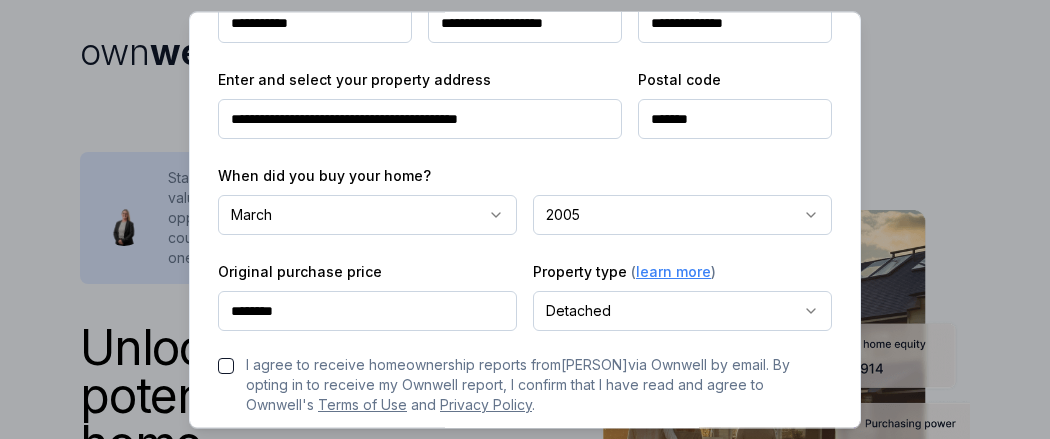 click on "I agree to receive homeownership reports from  [PERSON]  via Ownwell by email. By opting in to receive my Ownwell report, I confirm that I have read and agree to Ownwell's   Terms of Use   and   Privacy Policy ." at bounding box center (226, 367) 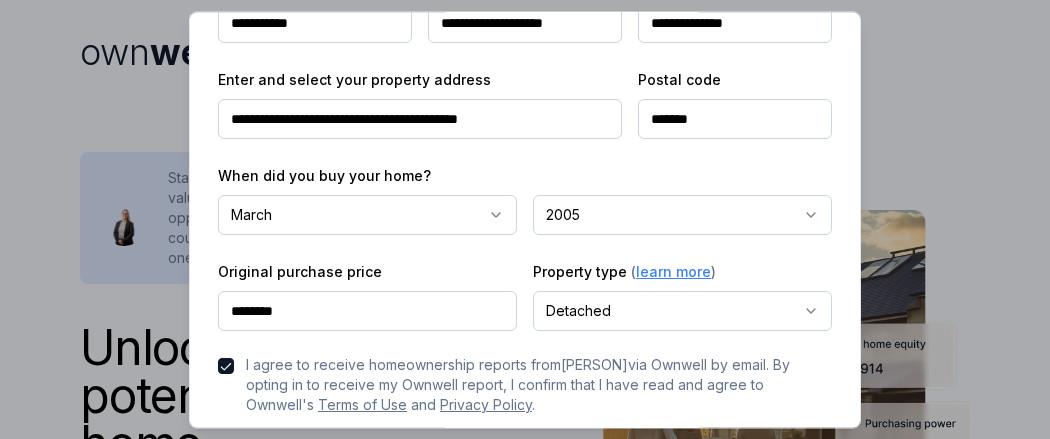 type on "on" 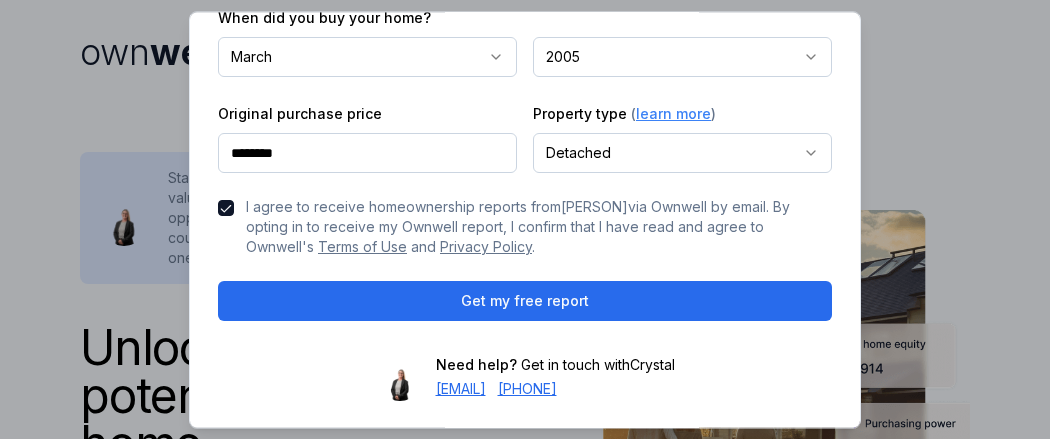 scroll, scrollTop: 480, scrollLeft: 0, axis: vertical 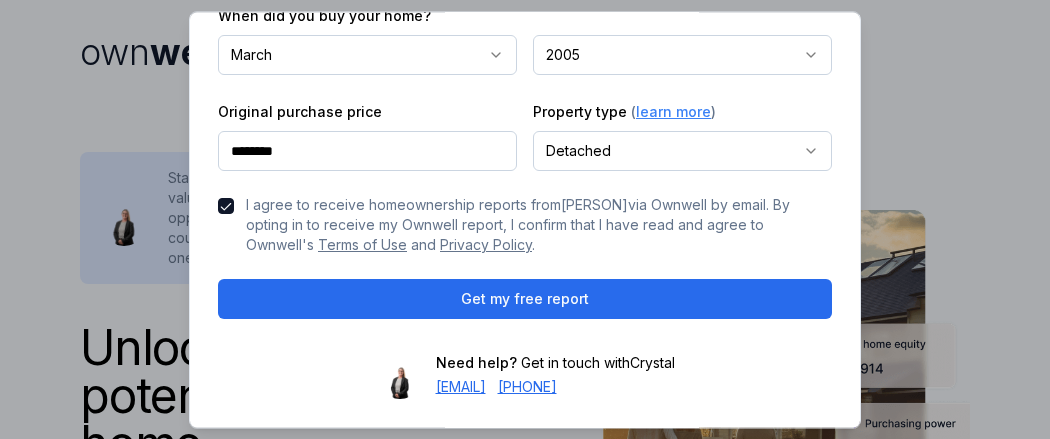 click on "[EMAIL]" at bounding box center (461, 388) 